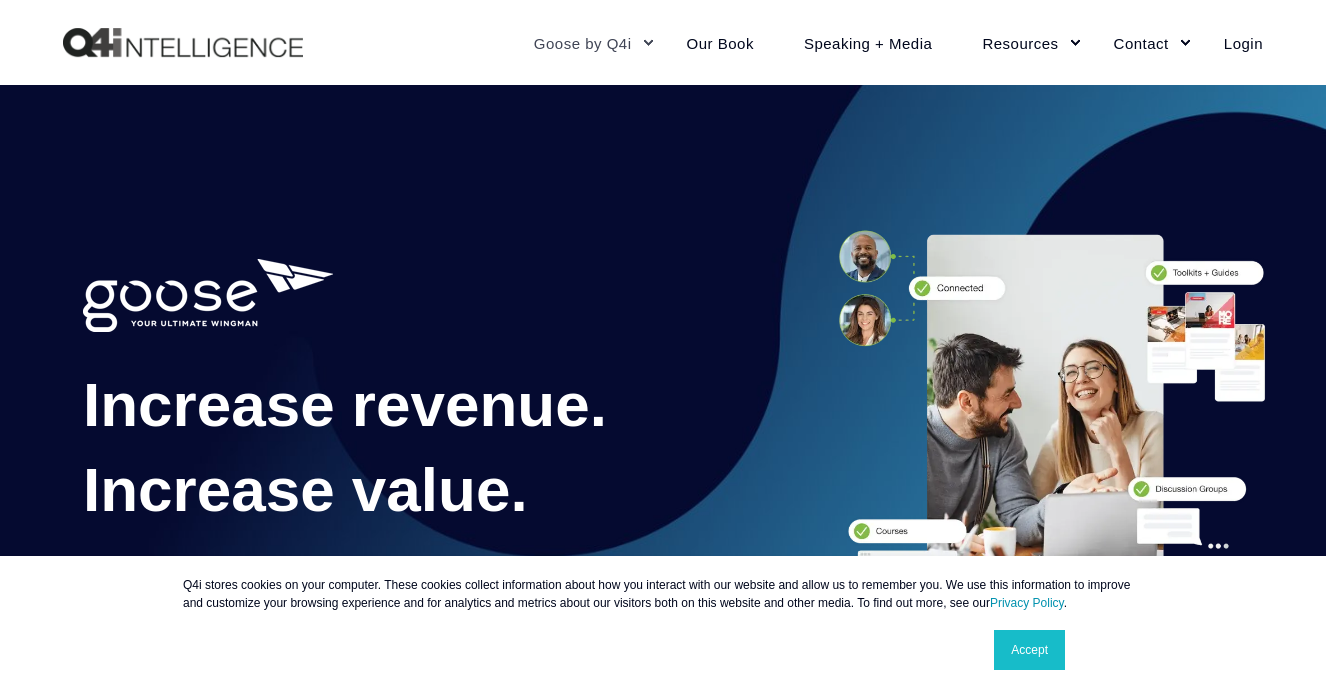 click on "Login" at bounding box center [1231, 42] 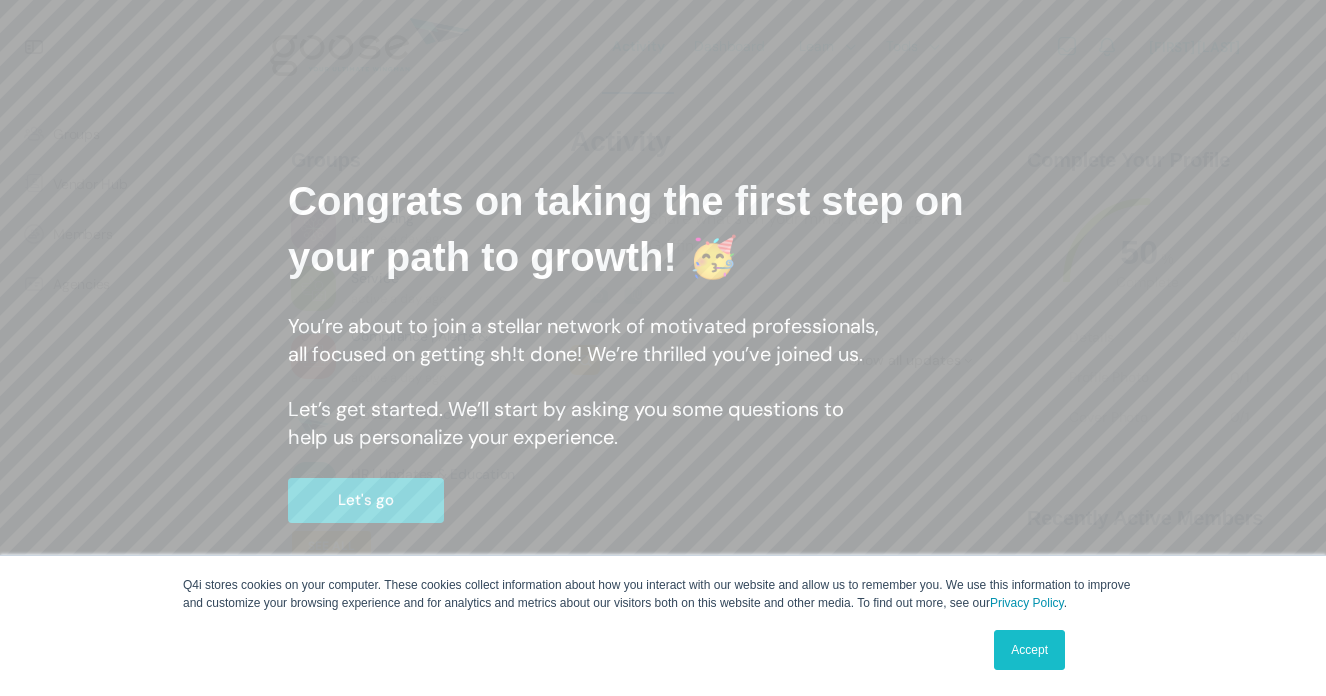 scroll, scrollTop: 0, scrollLeft: 0, axis: both 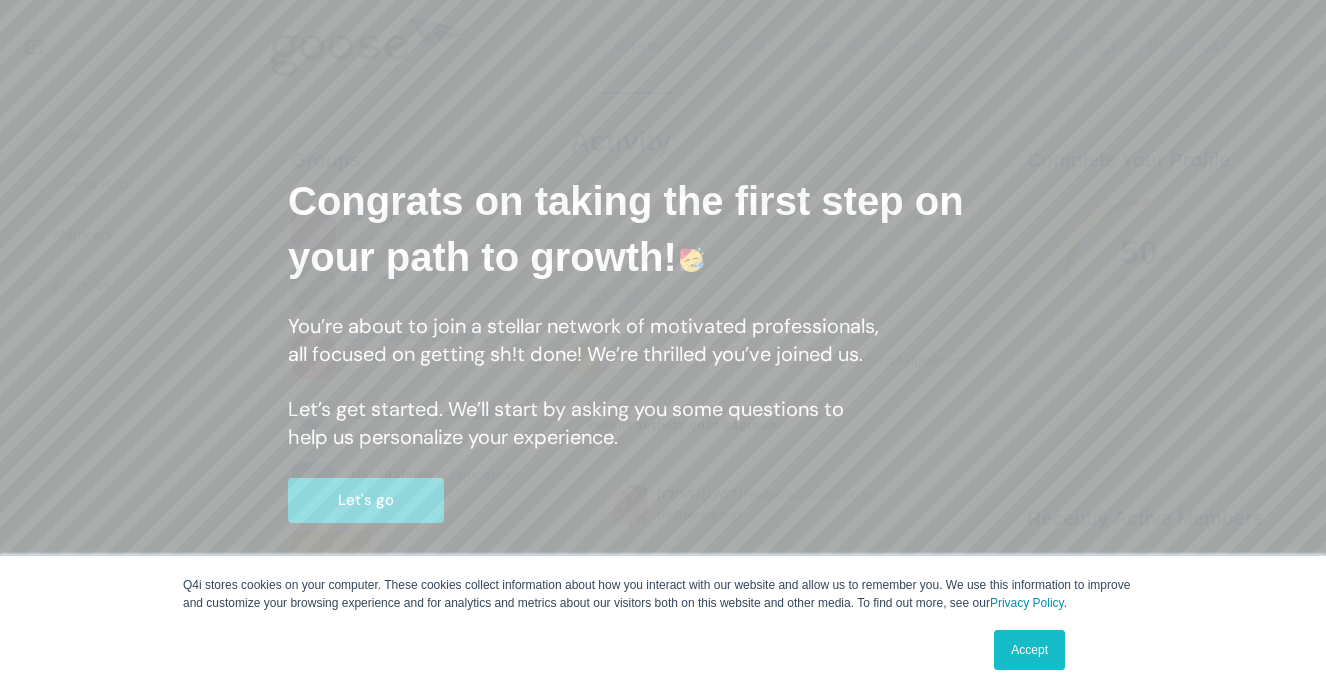click on "Accept" at bounding box center (1029, 650) 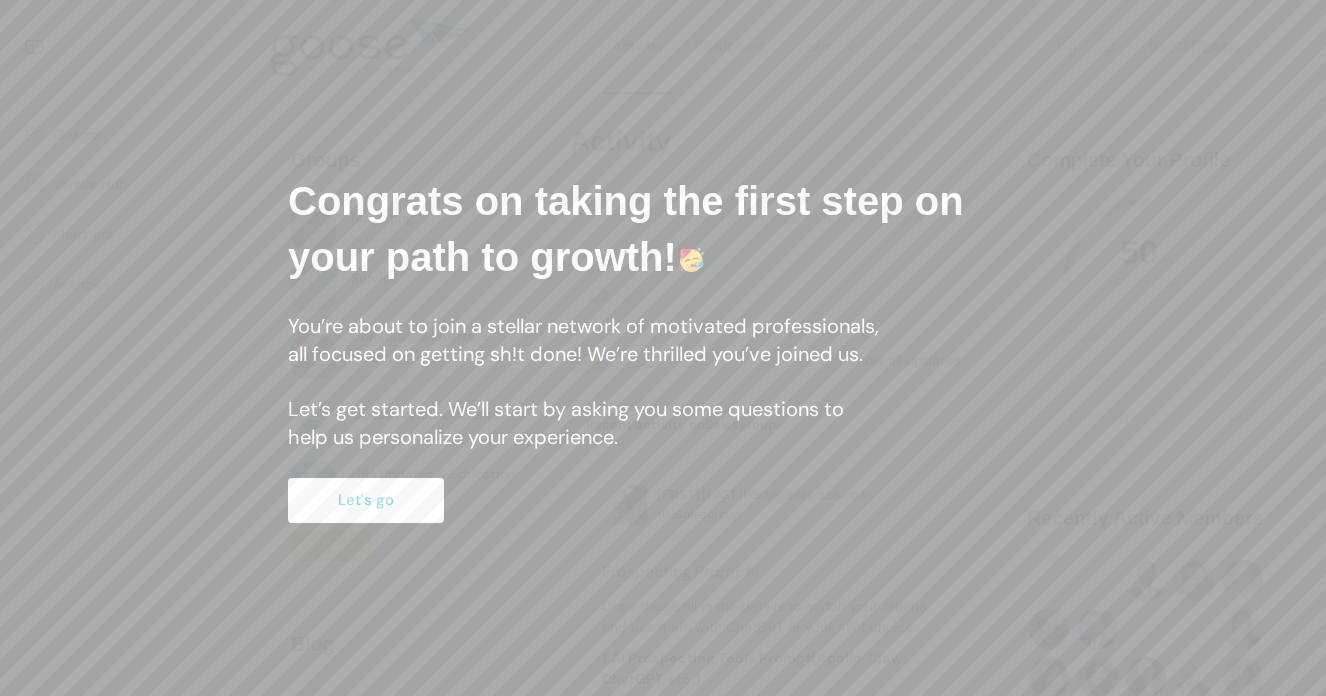 click on "Let's go" at bounding box center [366, 500] 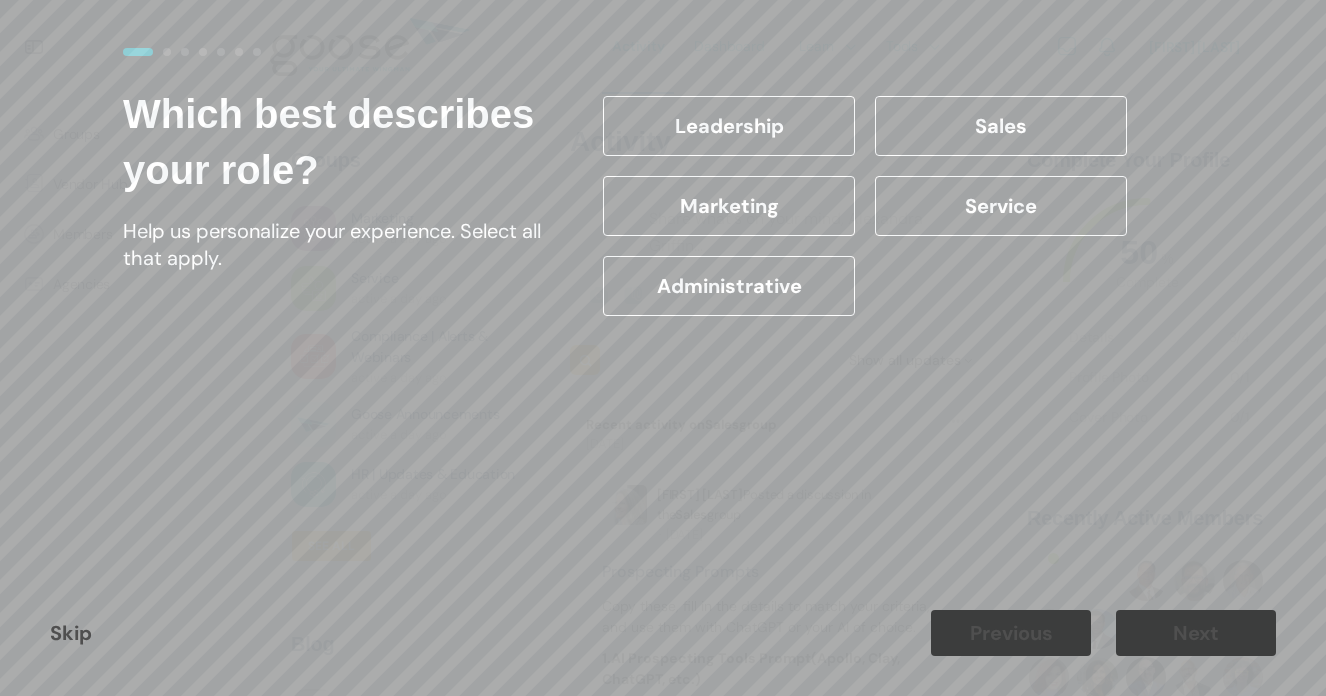 click on "Administrative" at bounding box center (729, 286) 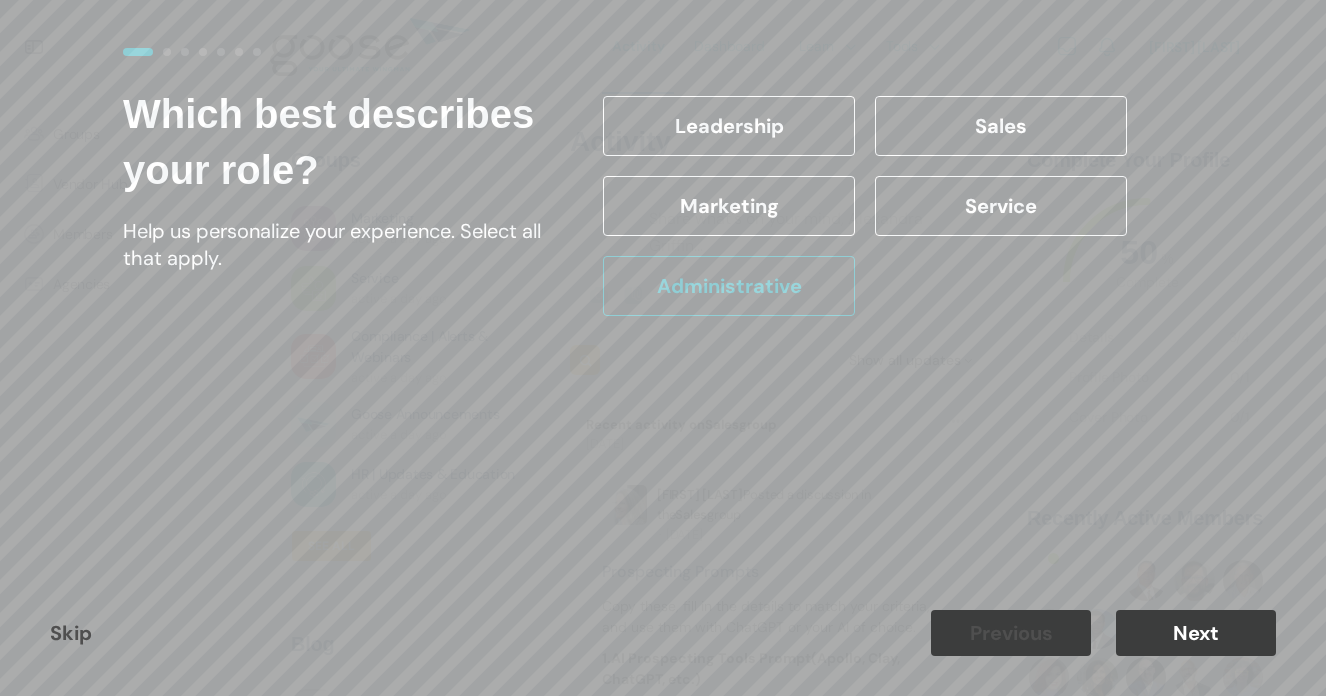 click on "Service" at bounding box center (1001, 206) 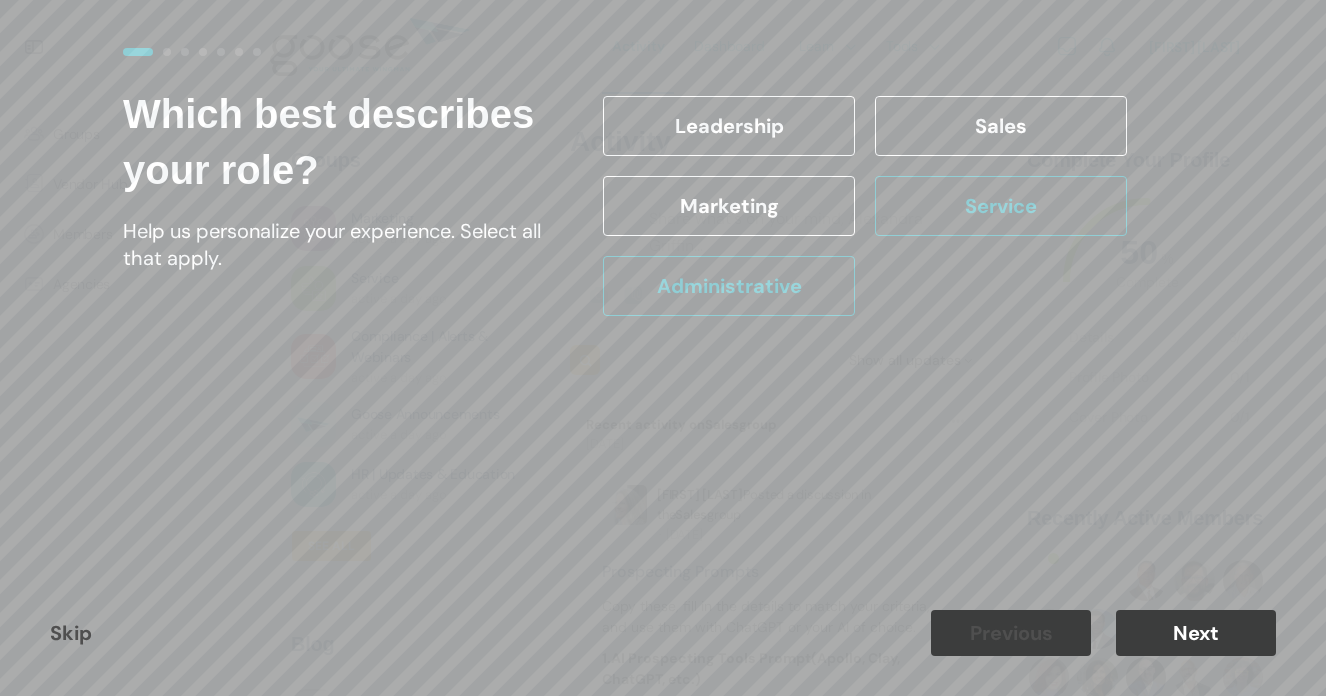 click on "Next" at bounding box center [1196, 633] 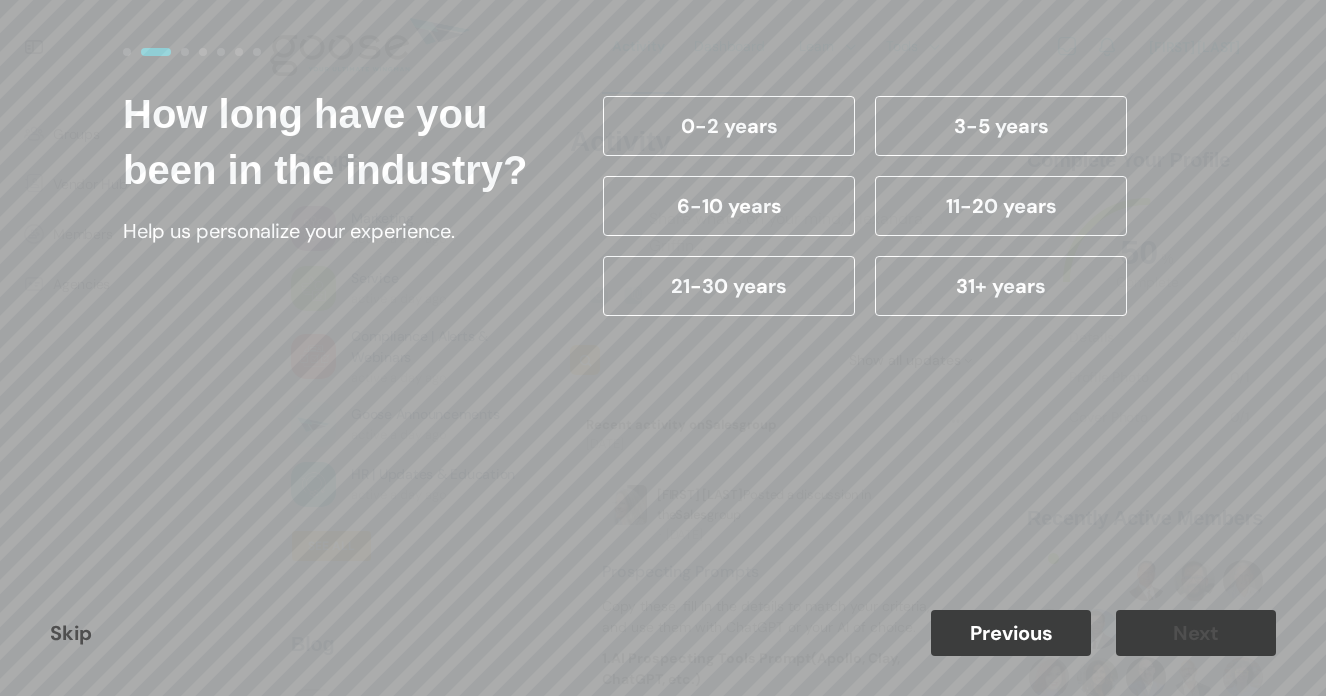 click on "3-5 years" at bounding box center [1001, 126] 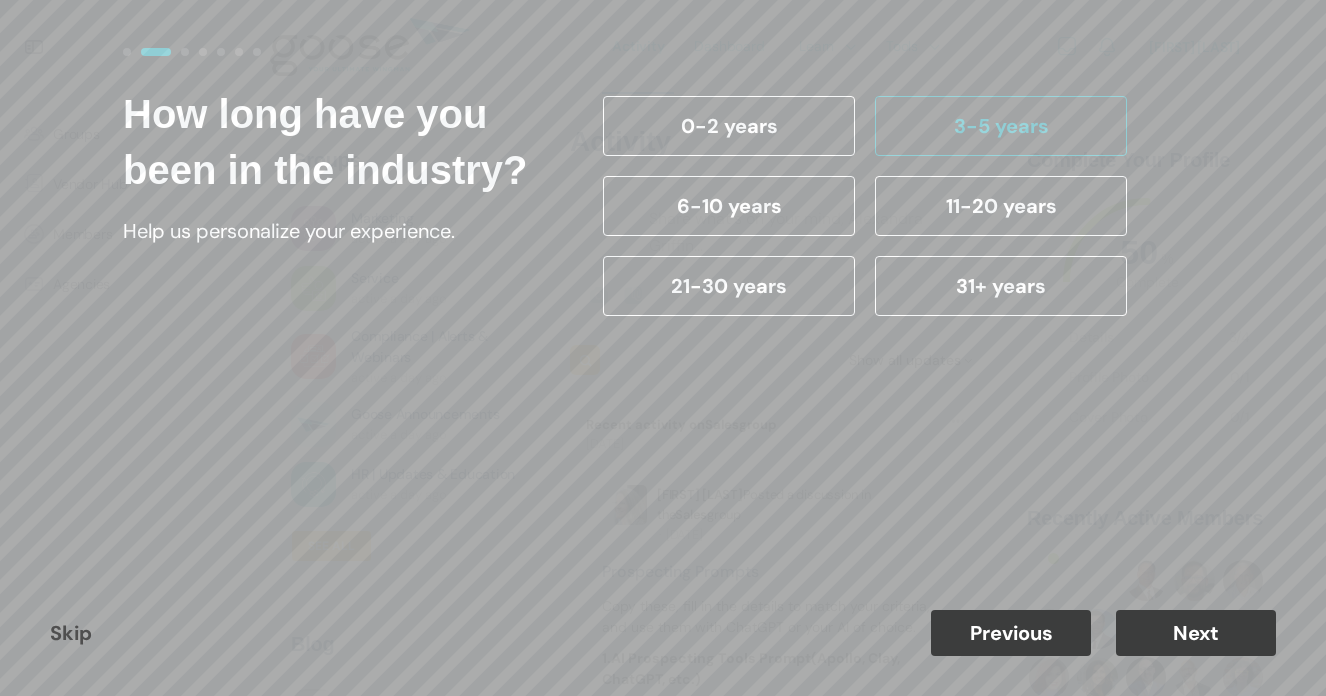 click on "Next" at bounding box center (1196, 633) 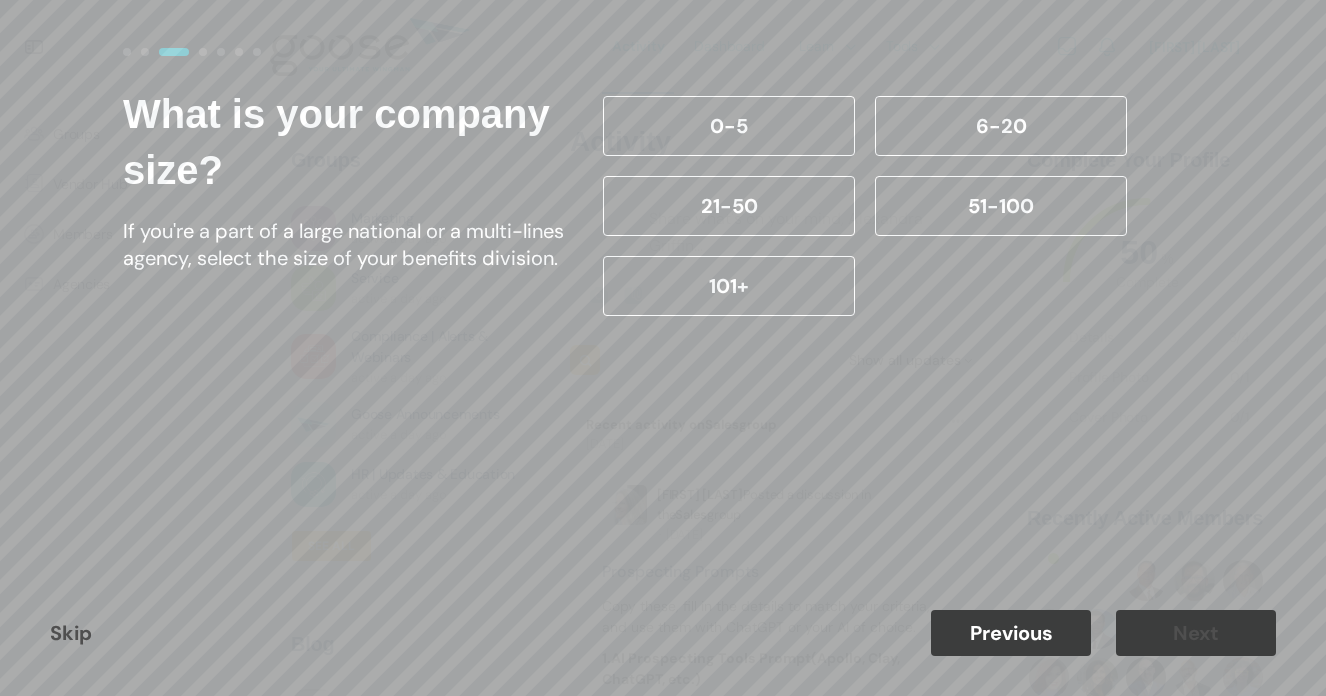 click on "0-5" at bounding box center [729, 126] 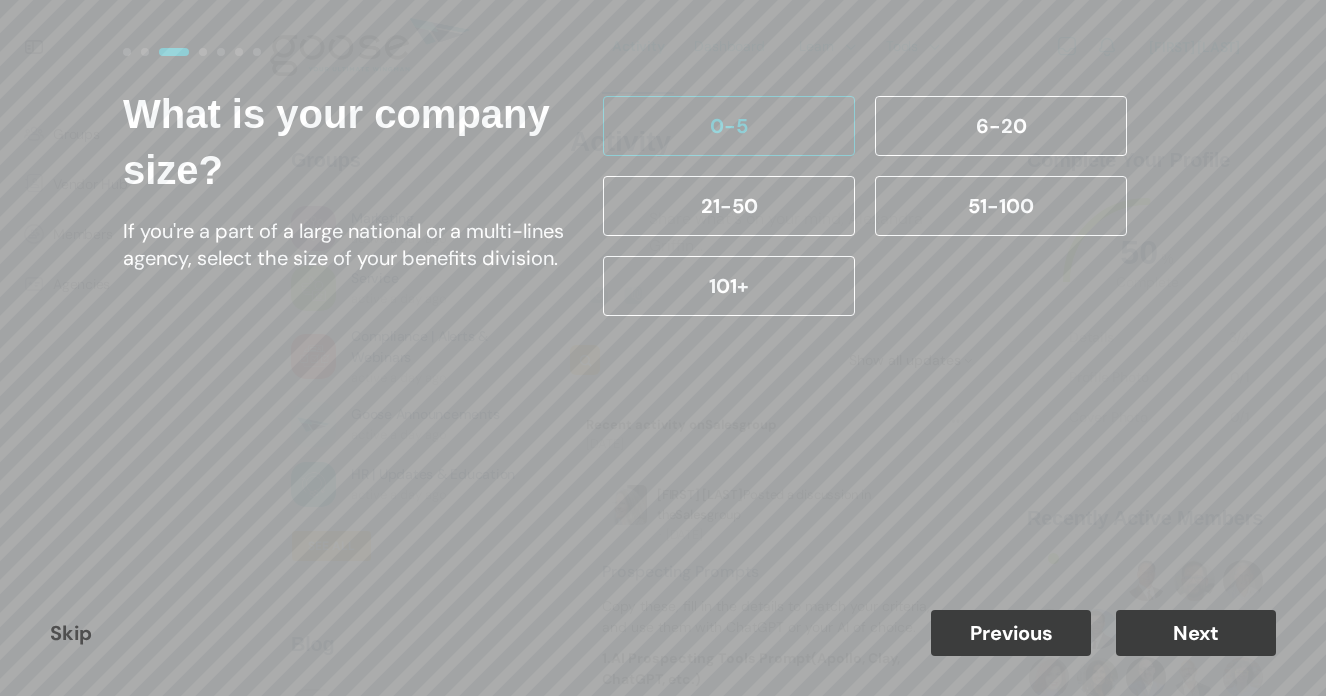 click on "Next" at bounding box center [1196, 633] 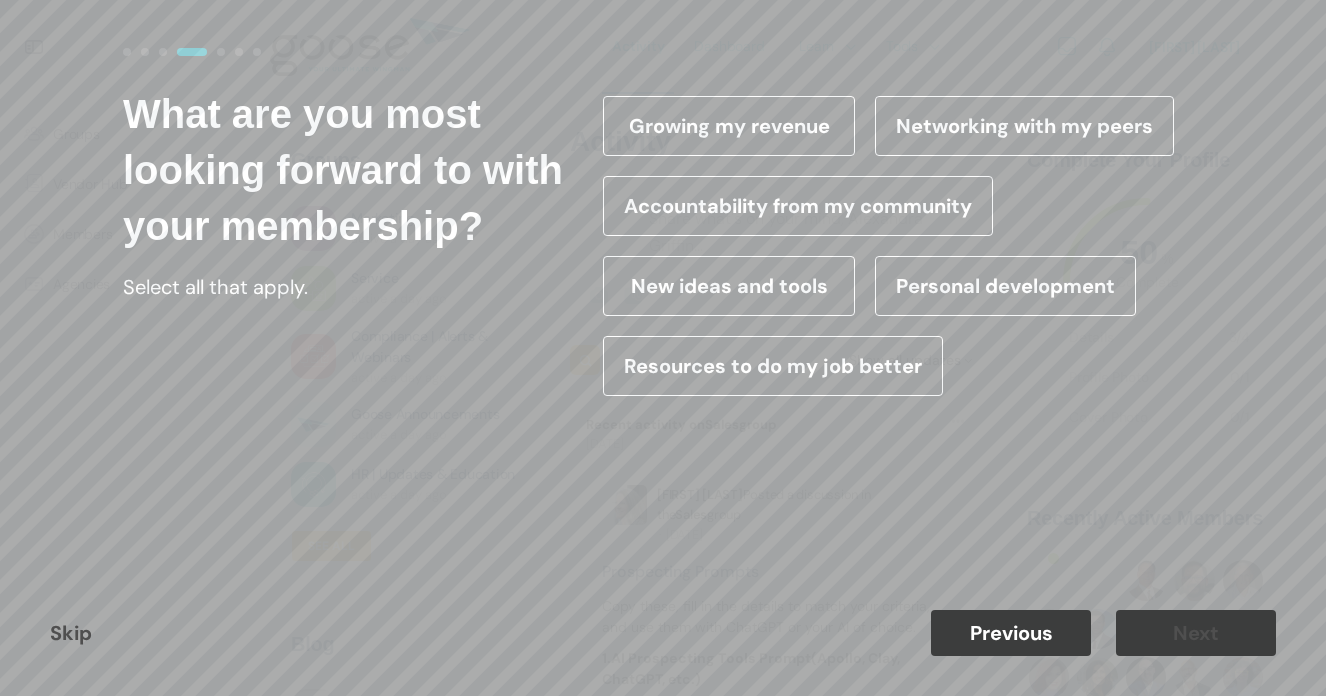 click on "Resources to do my job better" at bounding box center [773, 366] 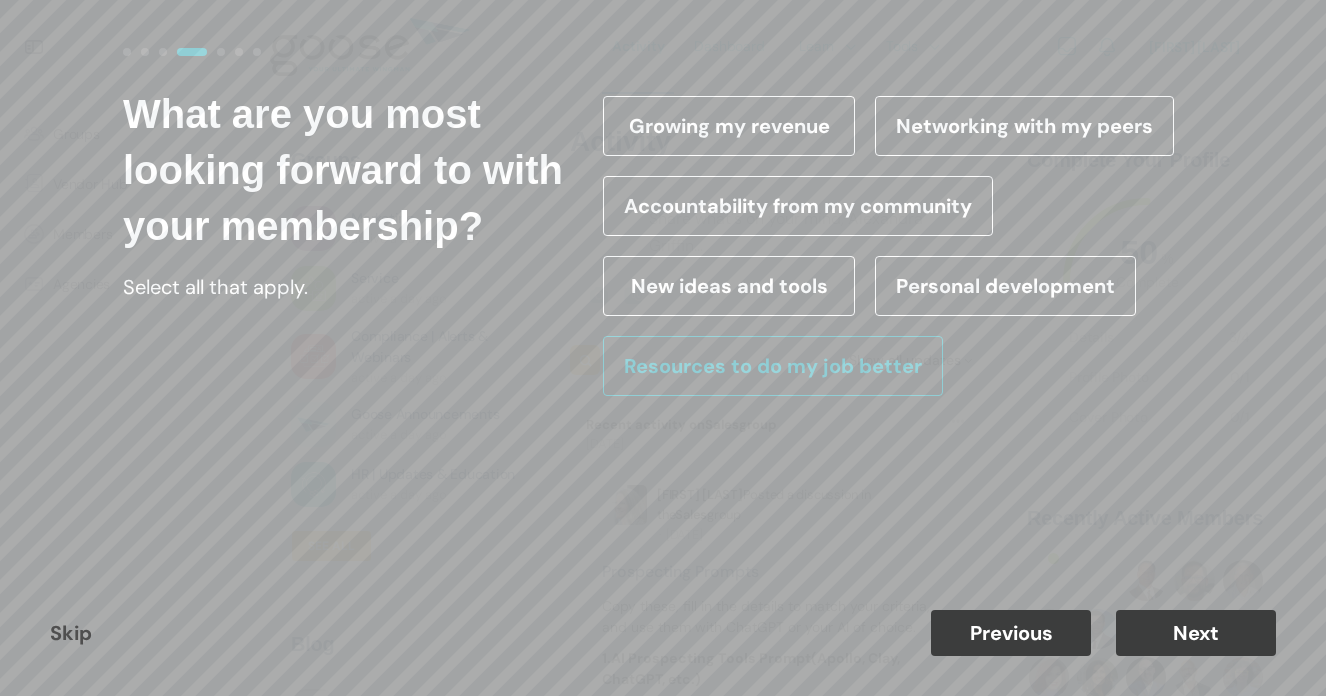 click on "Next" at bounding box center (1196, 633) 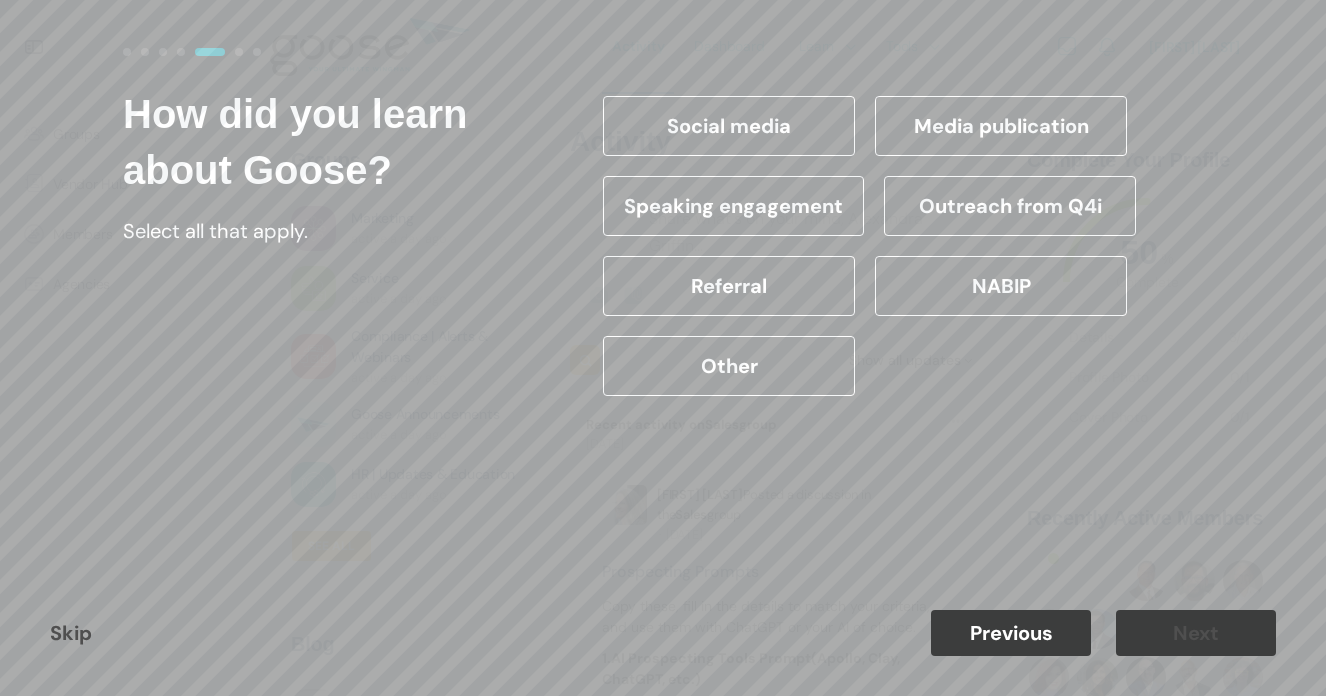 click on "Referral" at bounding box center (729, 286) 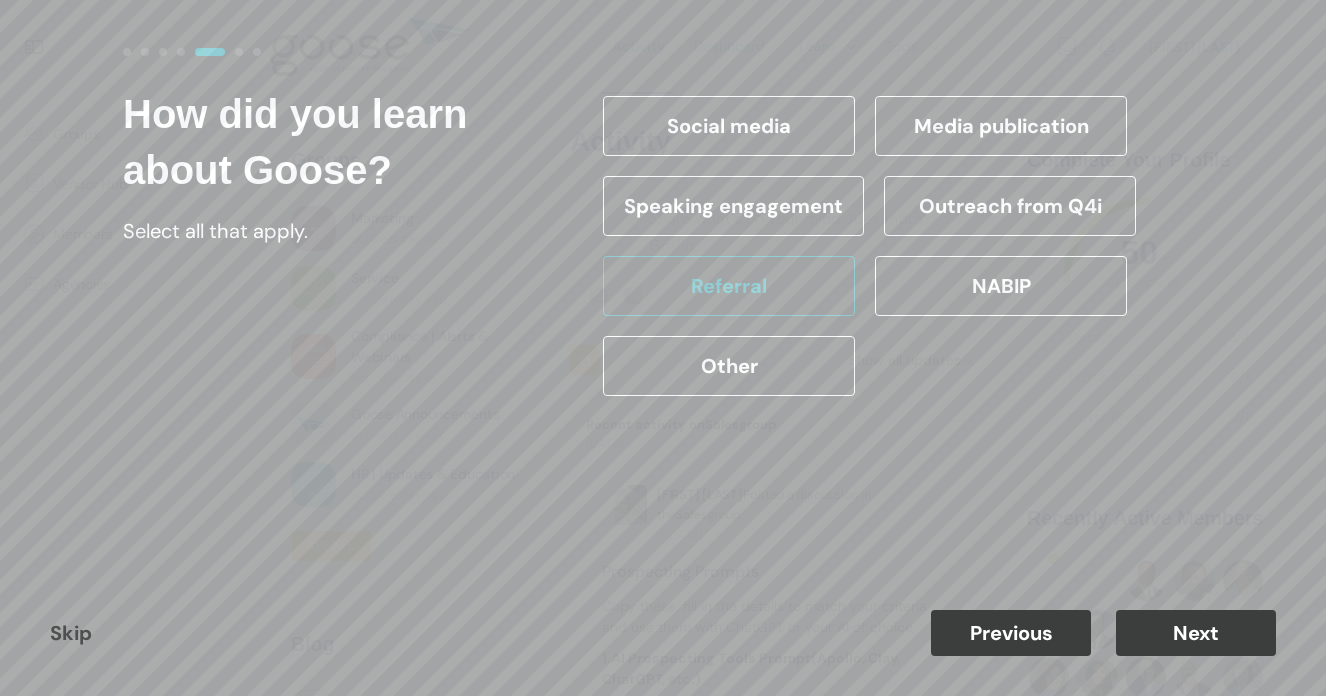 click on "Next" at bounding box center [1196, 633] 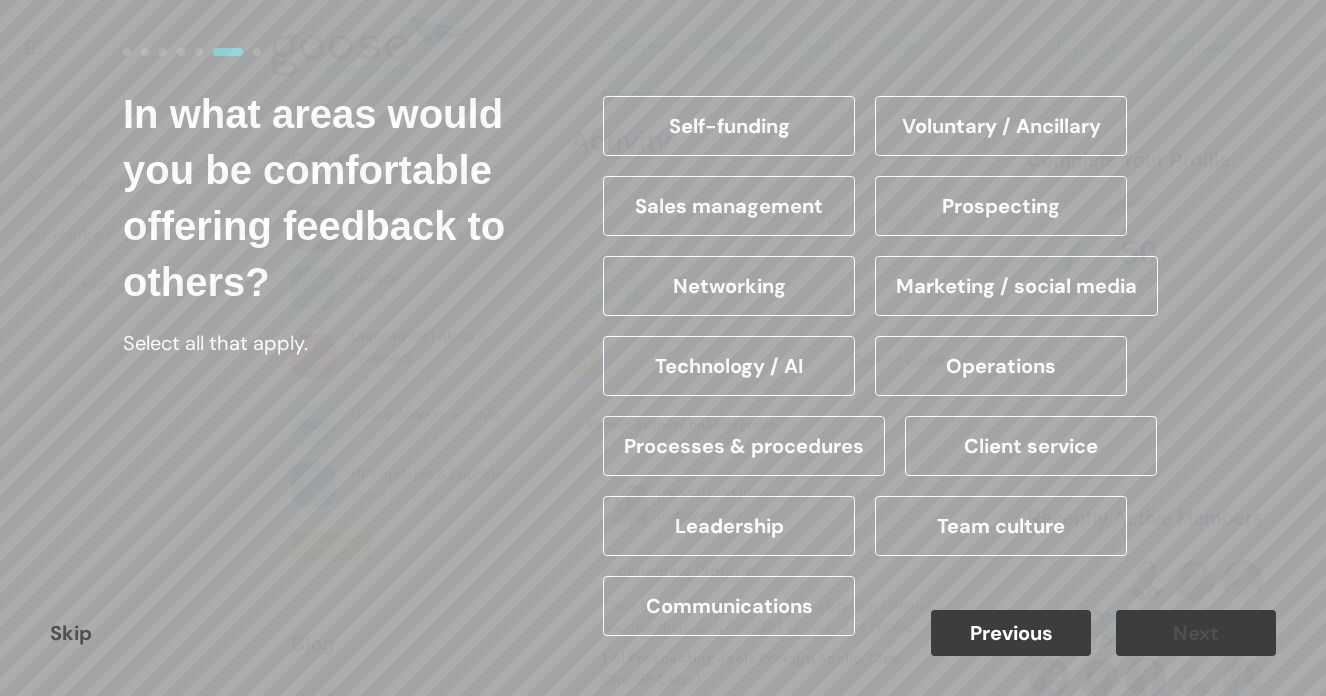 click on "Marketing / social media" at bounding box center (1016, 286) 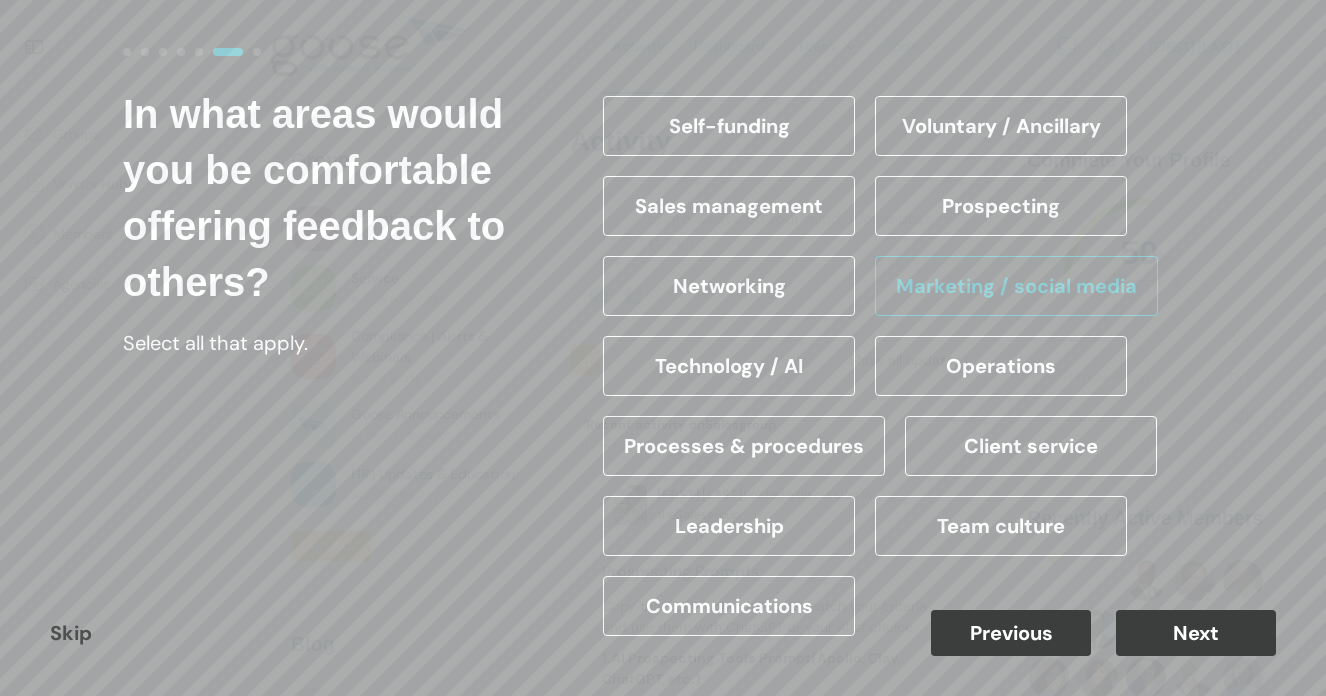 click on "Next" at bounding box center [1196, 633] 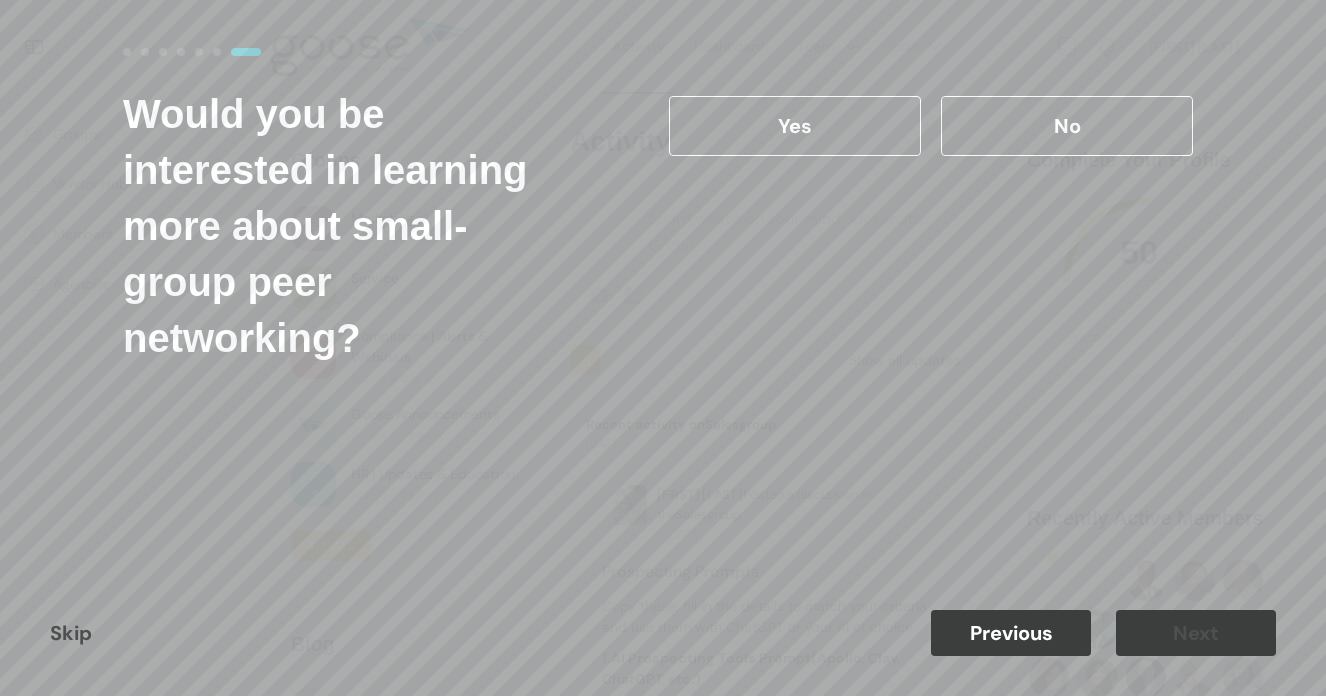click on "No" at bounding box center (1067, 126) 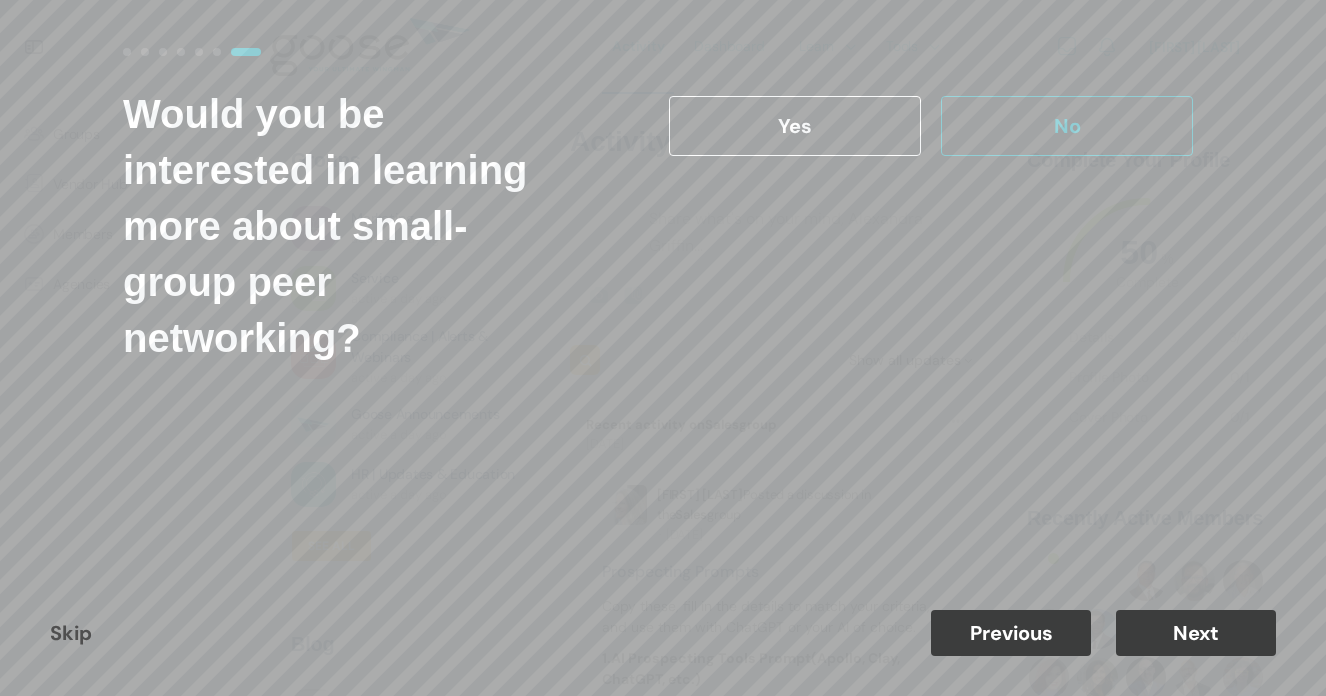 click on "Next" at bounding box center (1196, 633) 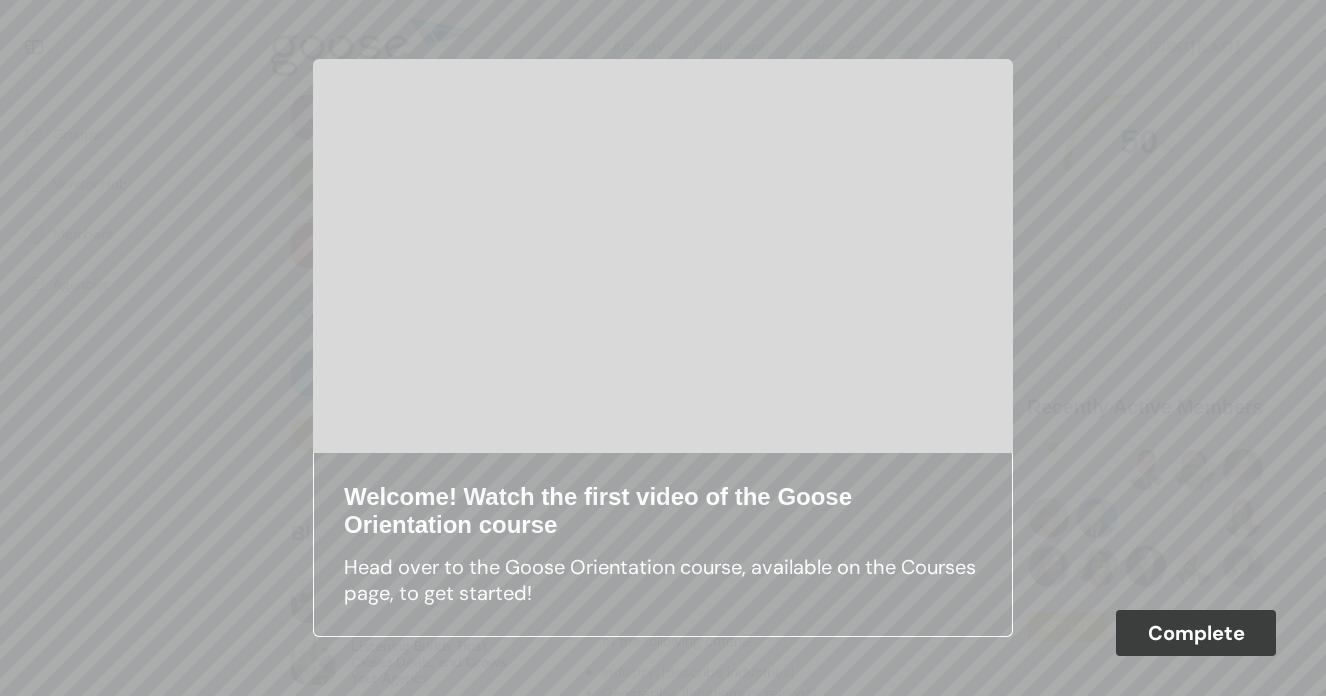 scroll, scrollTop: 106, scrollLeft: 0, axis: vertical 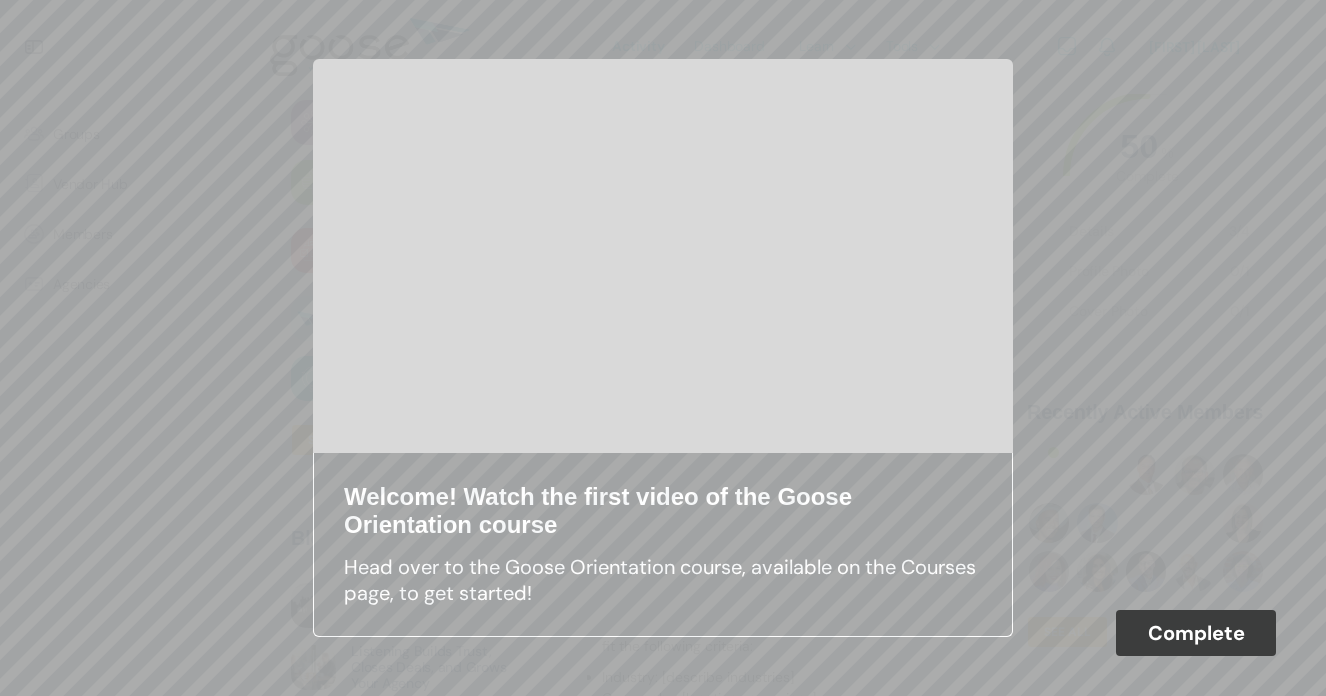 click on "Complete" at bounding box center [1196, 633] 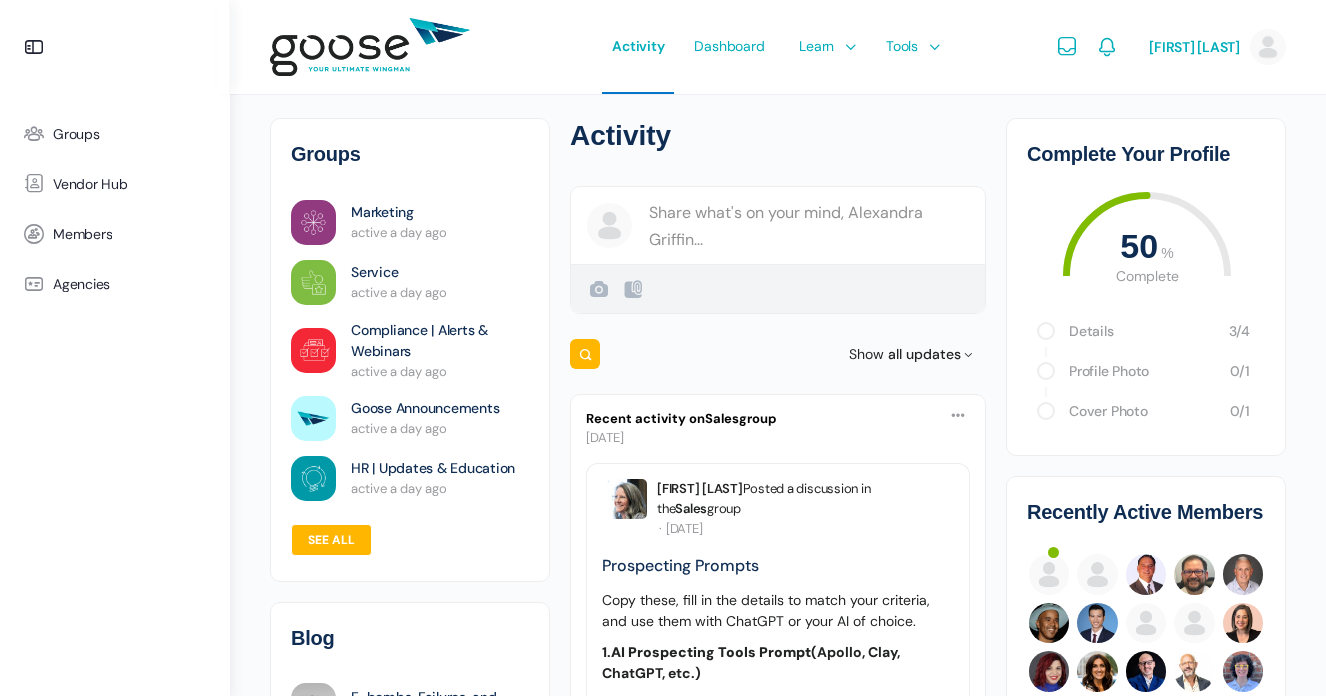 scroll, scrollTop: 0, scrollLeft: 0, axis: both 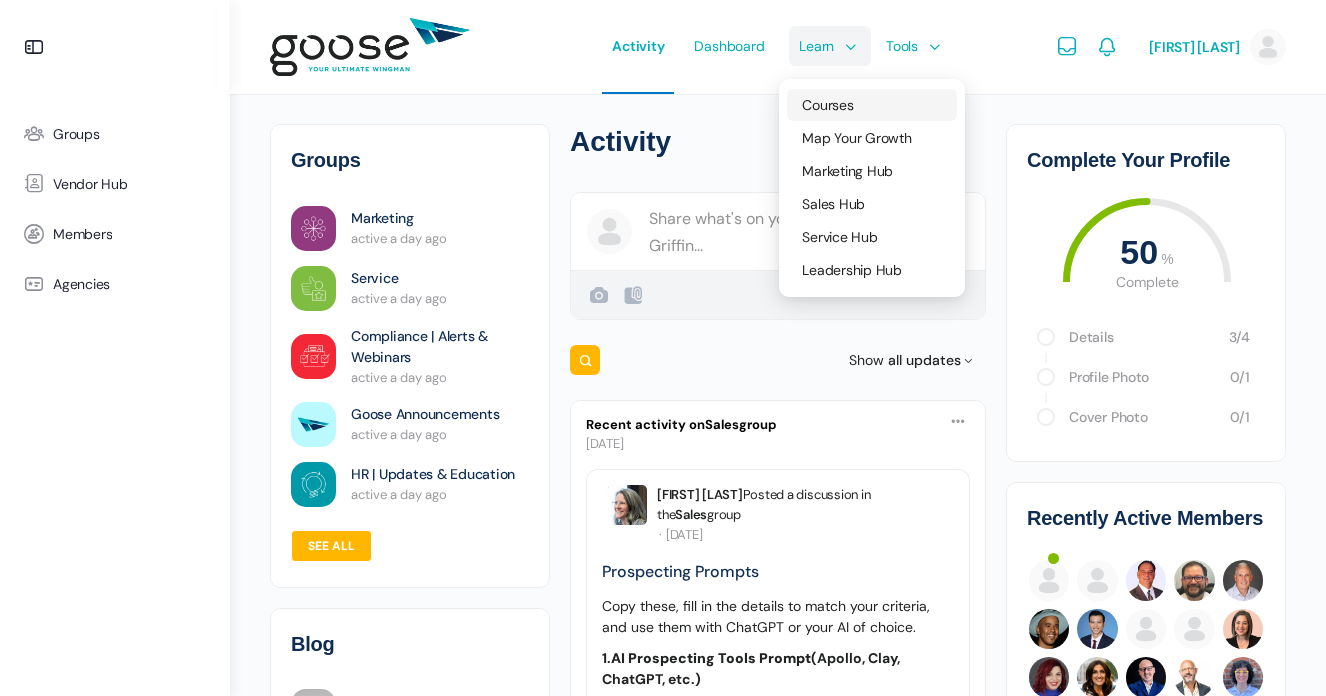 click on "Courses" at bounding box center (827, 105) 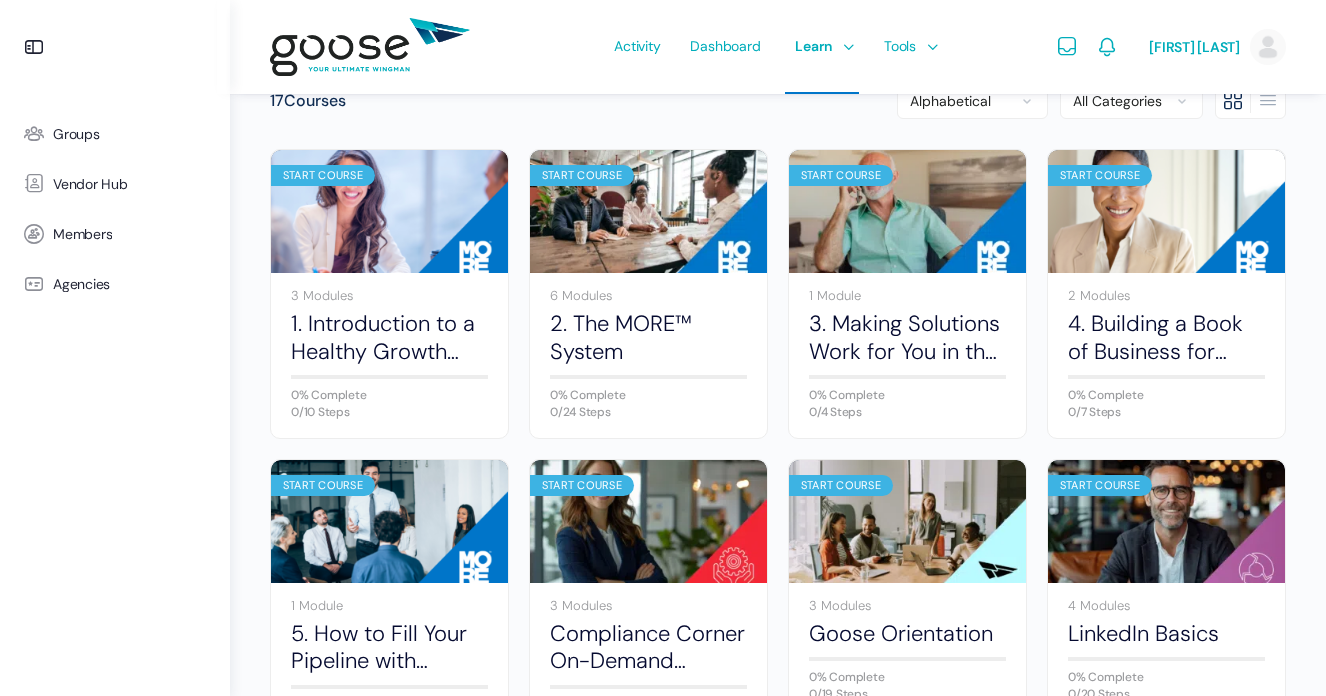 scroll, scrollTop: 0, scrollLeft: 0, axis: both 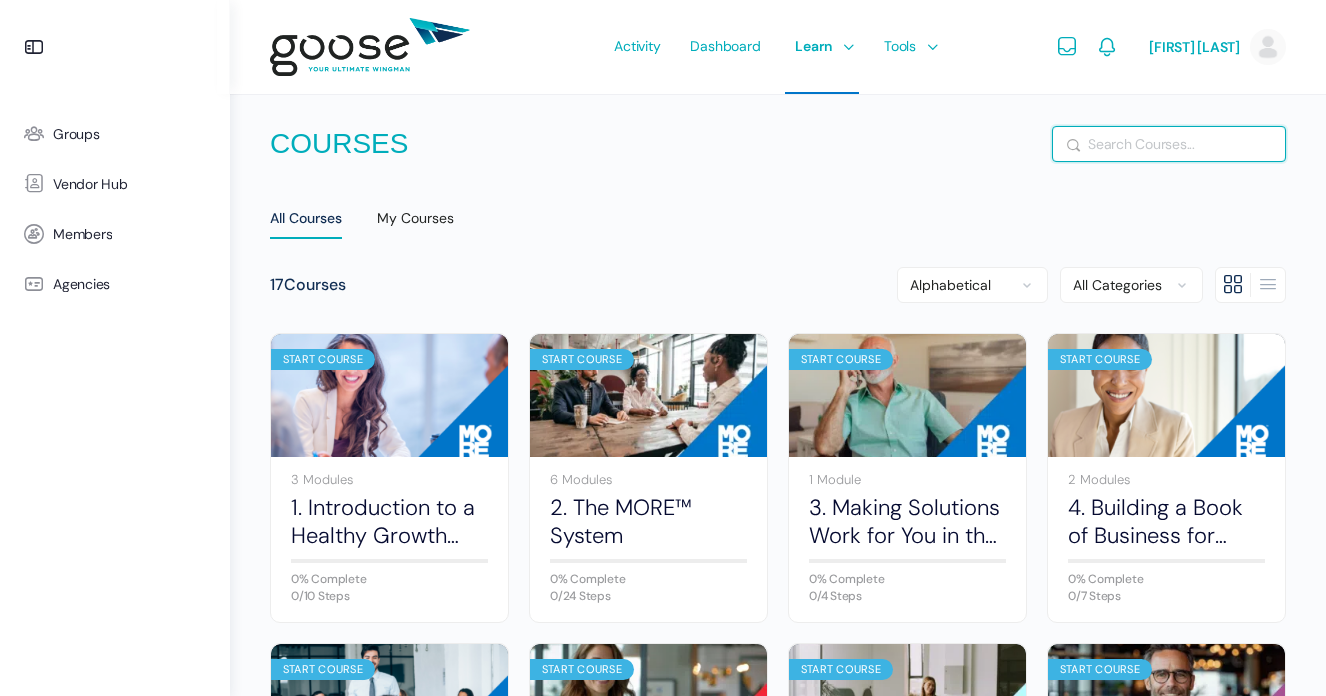 click on "Search" at bounding box center [1169, 144] 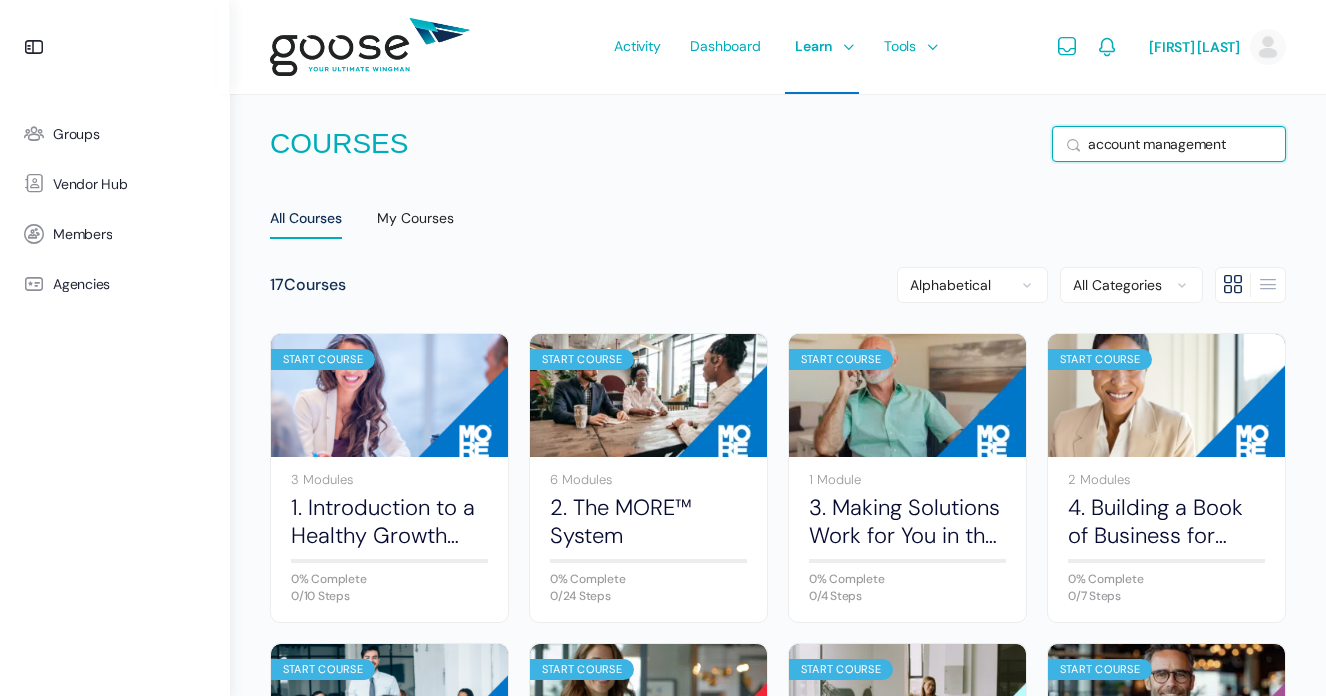 type on "account management" 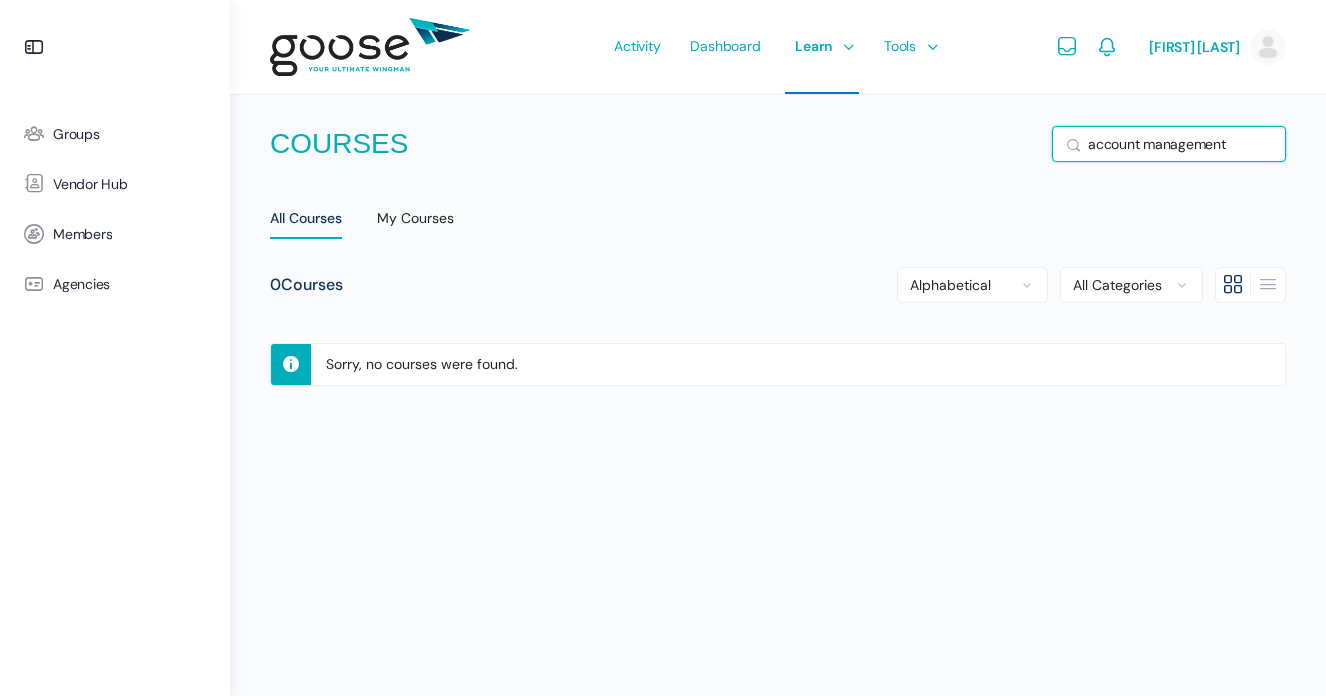 drag, startPoint x: 1252, startPoint y: 143, endPoint x: 1041, endPoint y: 143, distance: 211 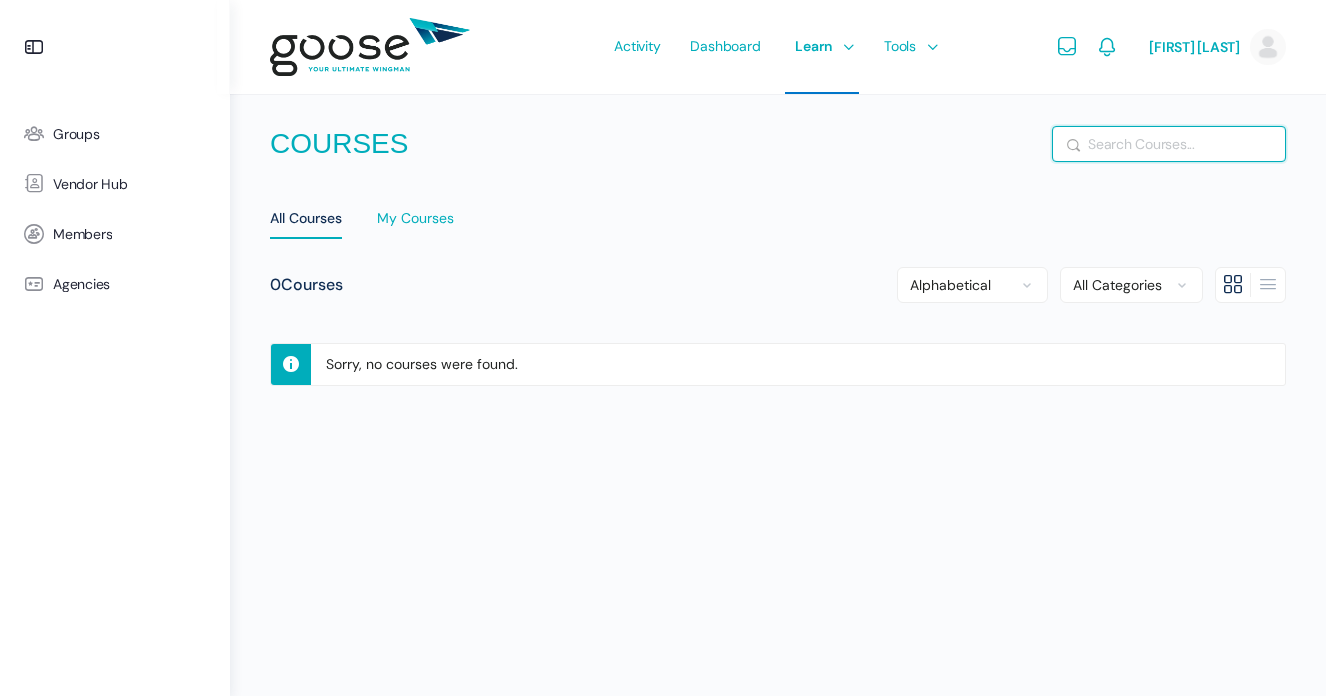 type 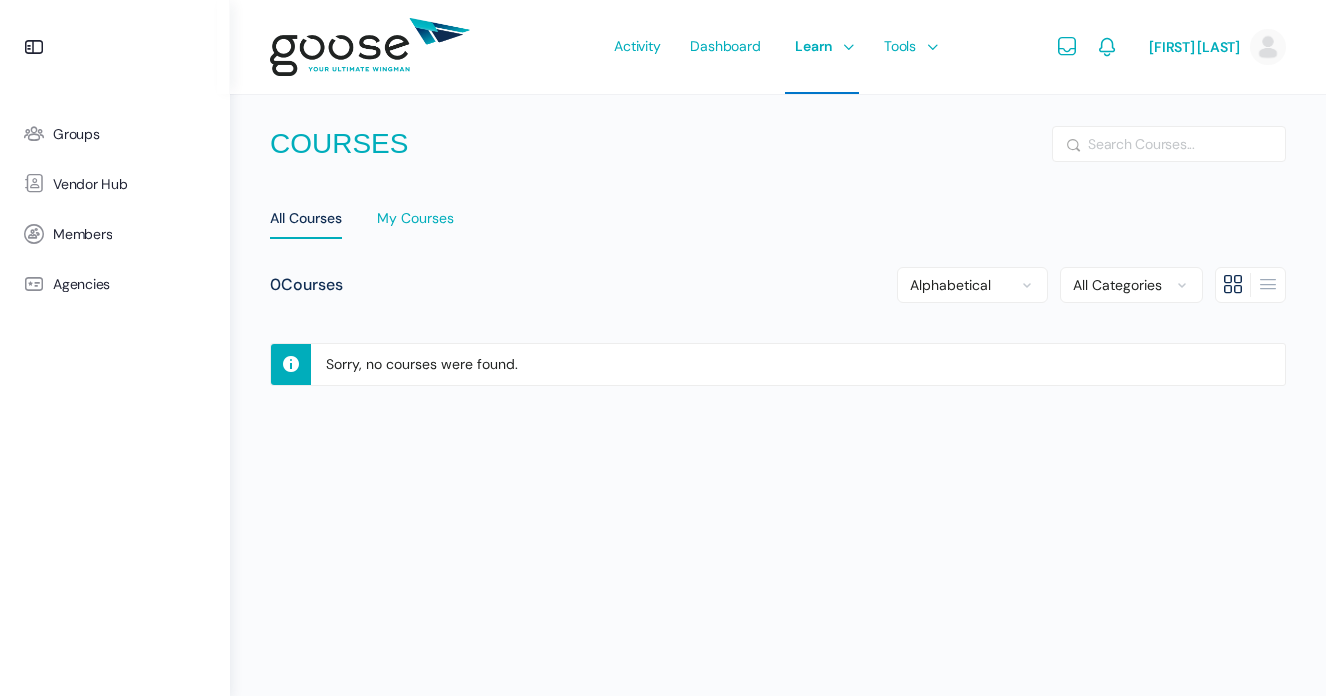 click on "My Courses" at bounding box center [415, 219] 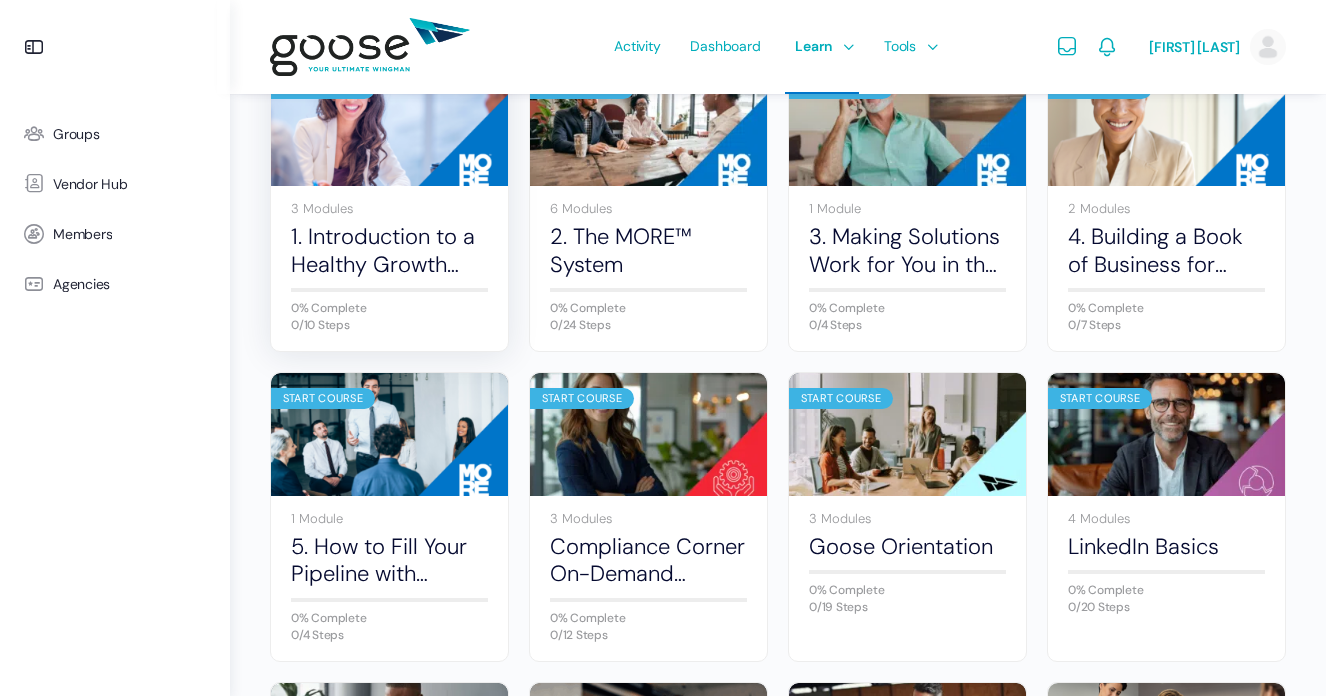 scroll, scrollTop: 273, scrollLeft: 0, axis: vertical 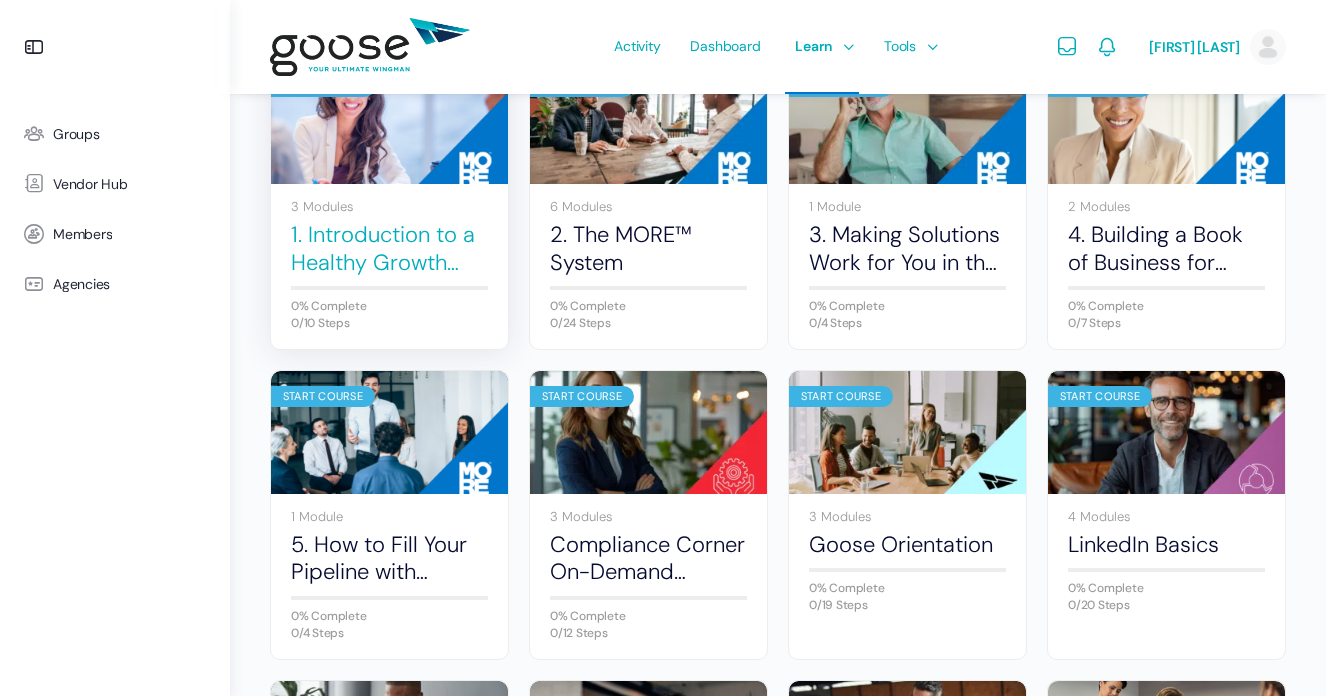 click on "1. Introduction to a Healthy Growth Model" at bounding box center [389, 248] 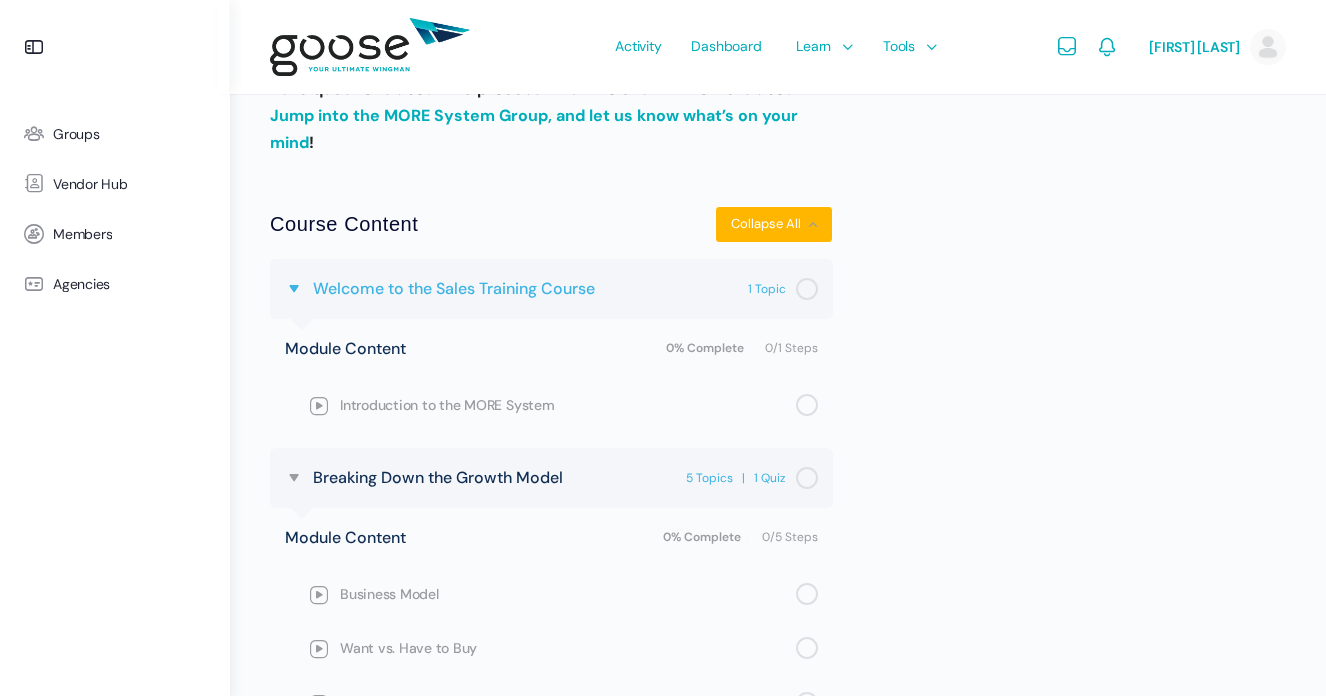 scroll, scrollTop: 0, scrollLeft: 0, axis: both 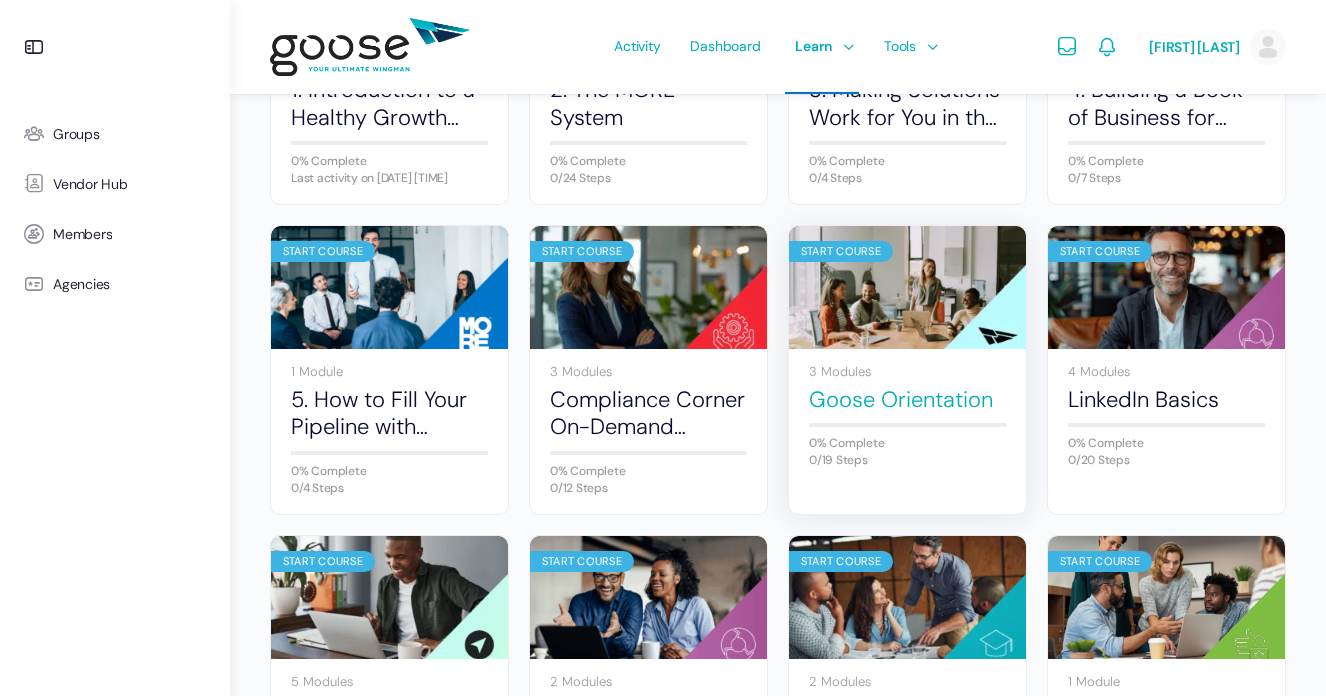 click on "Goose Orientation" at bounding box center (907, 399) 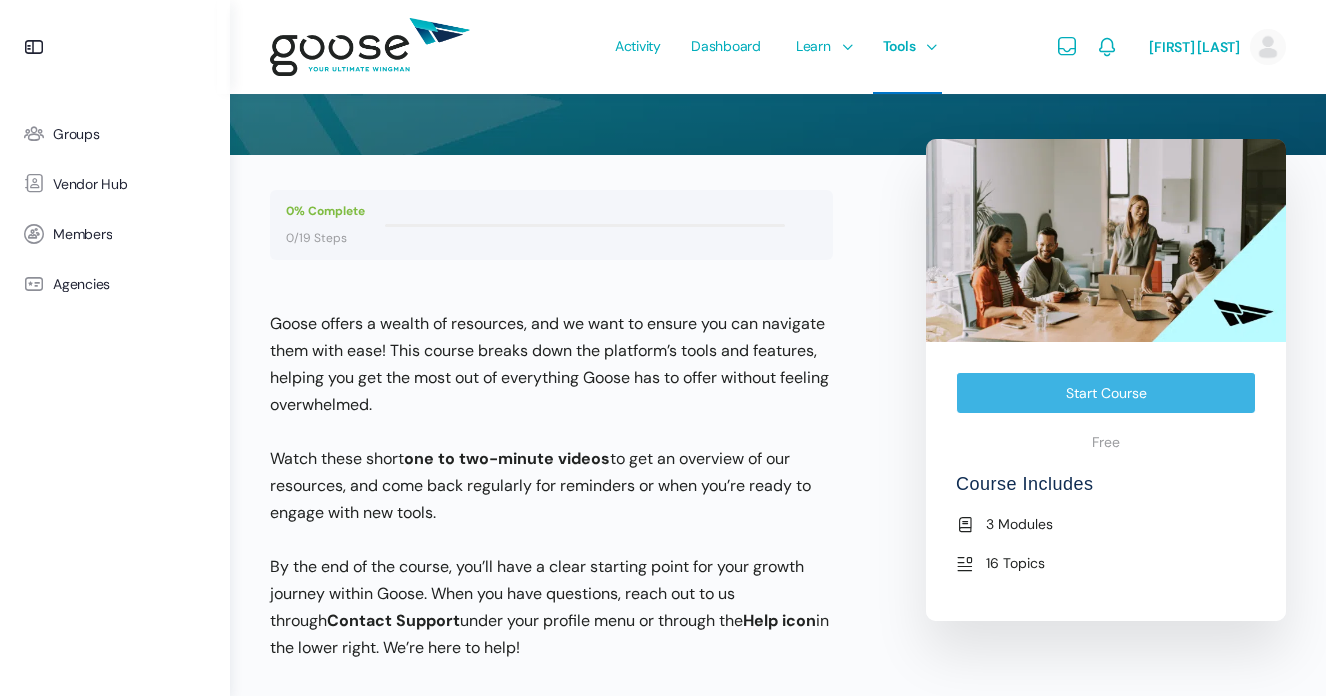 scroll, scrollTop: 0, scrollLeft: 0, axis: both 